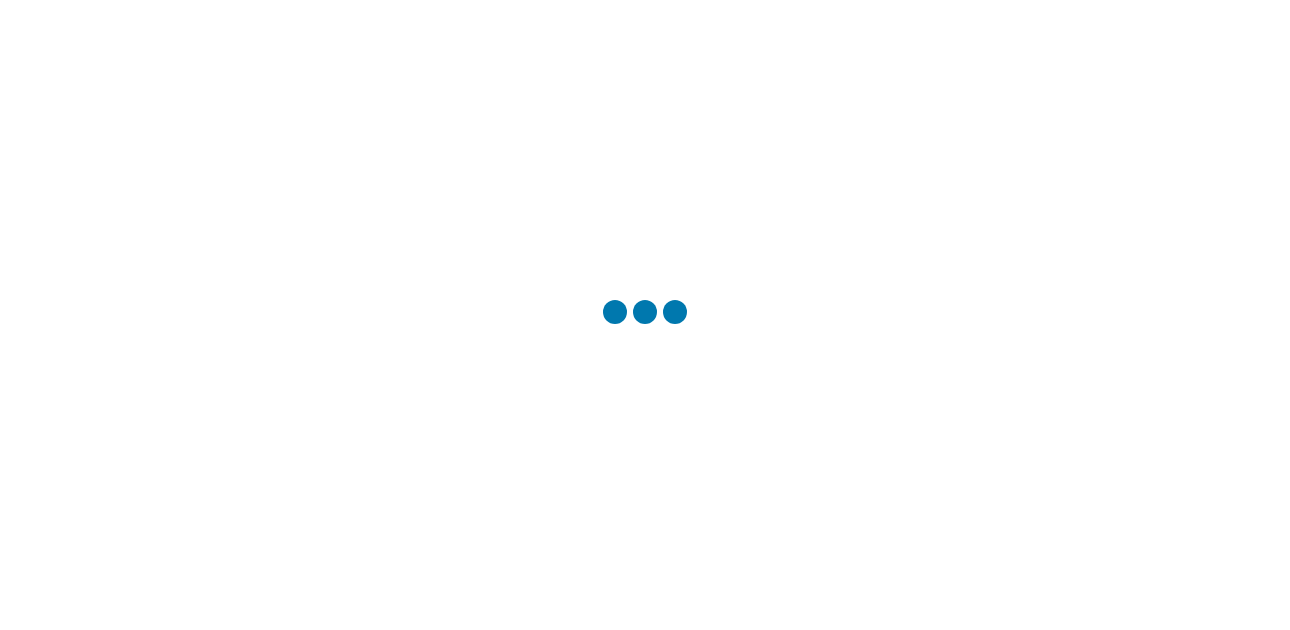 scroll, scrollTop: 0, scrollLeft: 0, axis: both 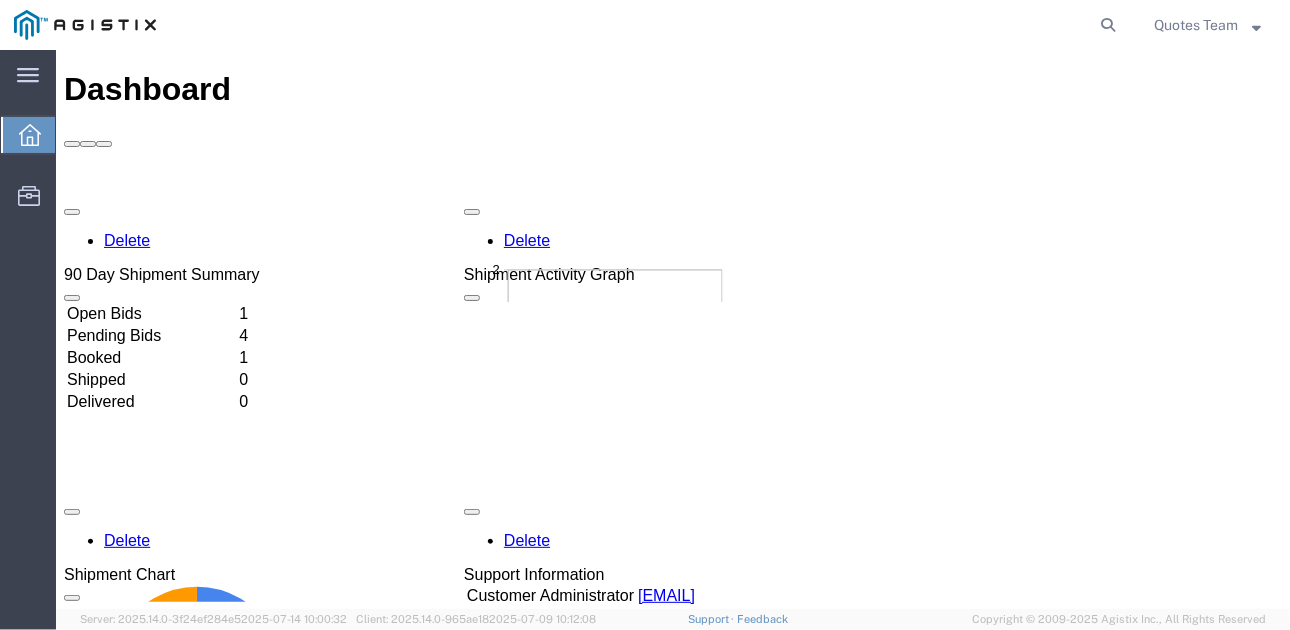 click on "Delete
90 Day Shipment Summary
Open Bids 1 Pending Bids 4 Booked 1 Shipped 0 Delivered 0
Delete
Shipment Activity Graph
Delete
Shipment Chart
Delete
Support Information Customer Administrator [EMAIL] Customer Support [EMAIL]
1 (866) 390-9447
Billing [EMAIL] Training Click here for training
Add module" at bounding box center (672, 647) 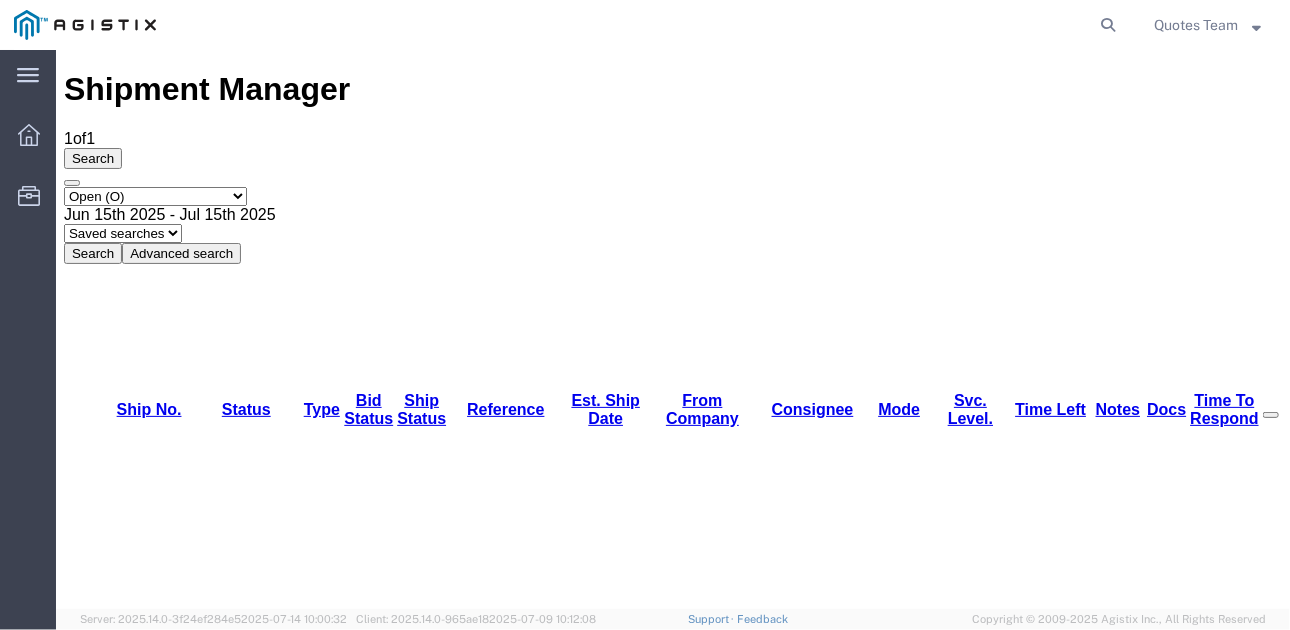 drag, startPoint x: 154, startPoint y: 192, endPoint x: 189, endPoint y: 193, distance: 35.014282 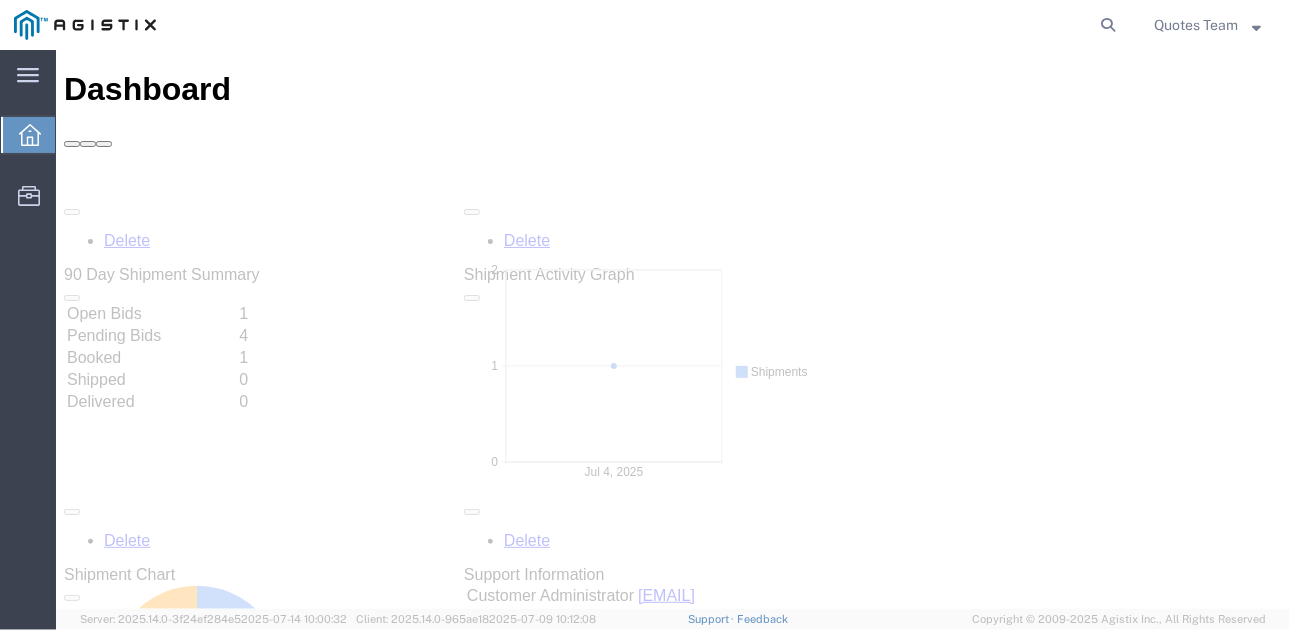 scroll, scrollTop: 0, scrollLeft: 0, axis: both 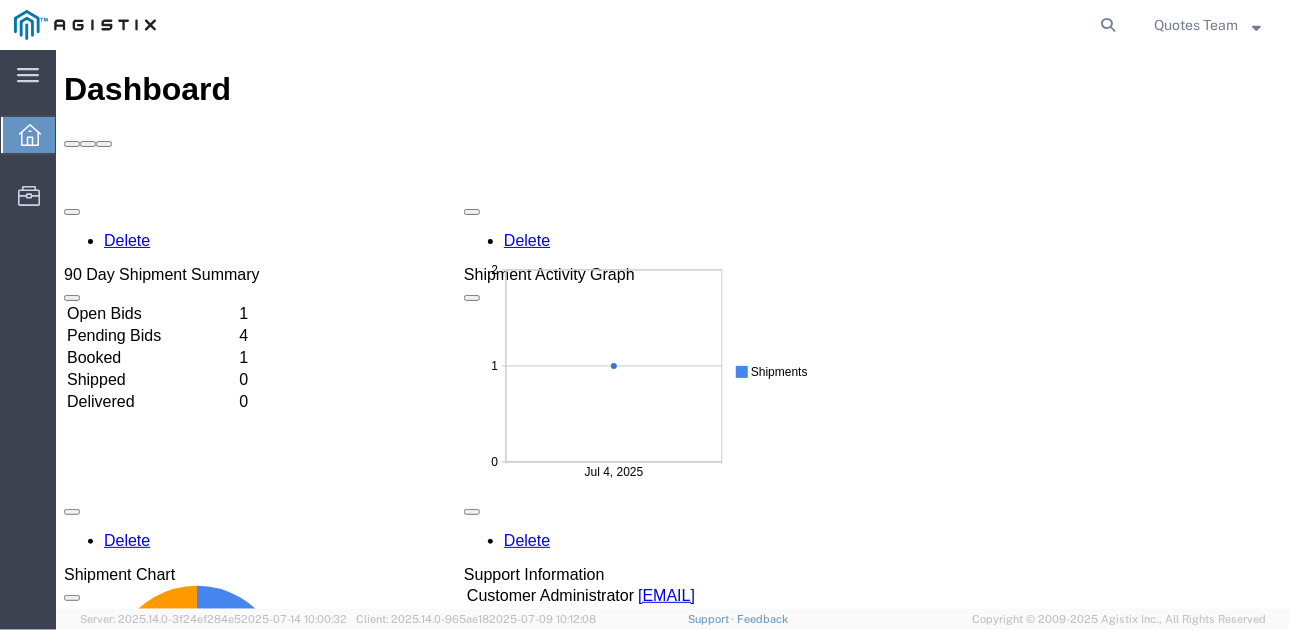 click on "Pending Bids" at bounding box center [150, 335] 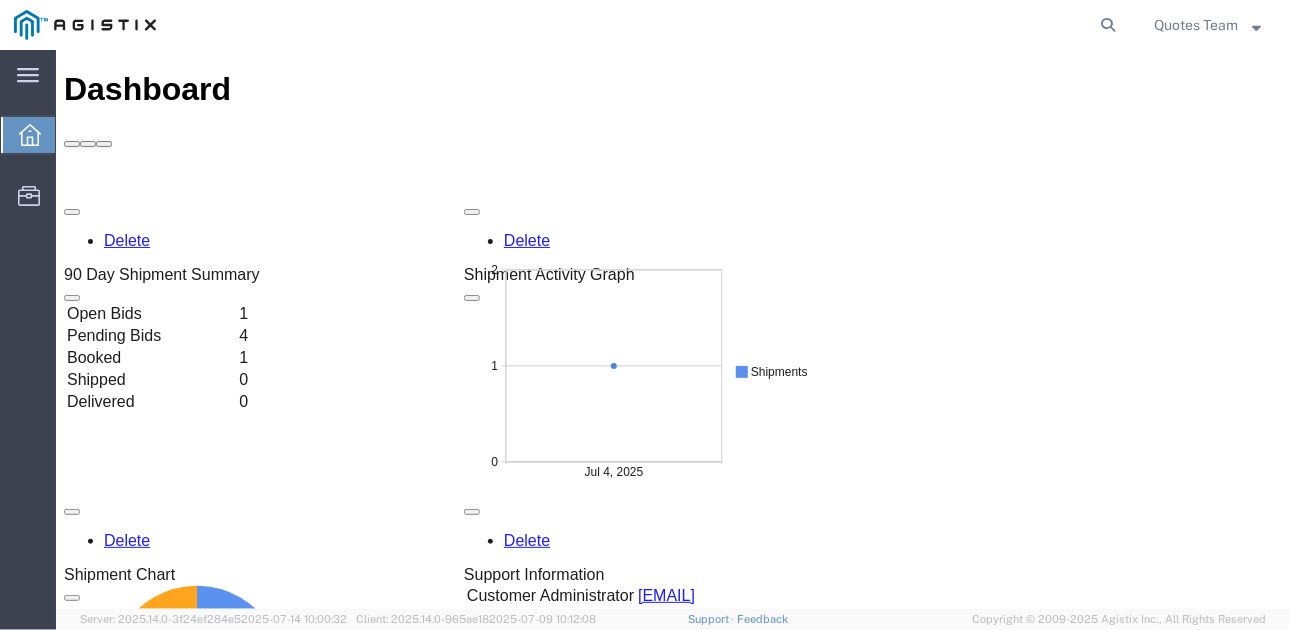 scroll, scrollTop: 0, scrollLeft: 0, axis: both 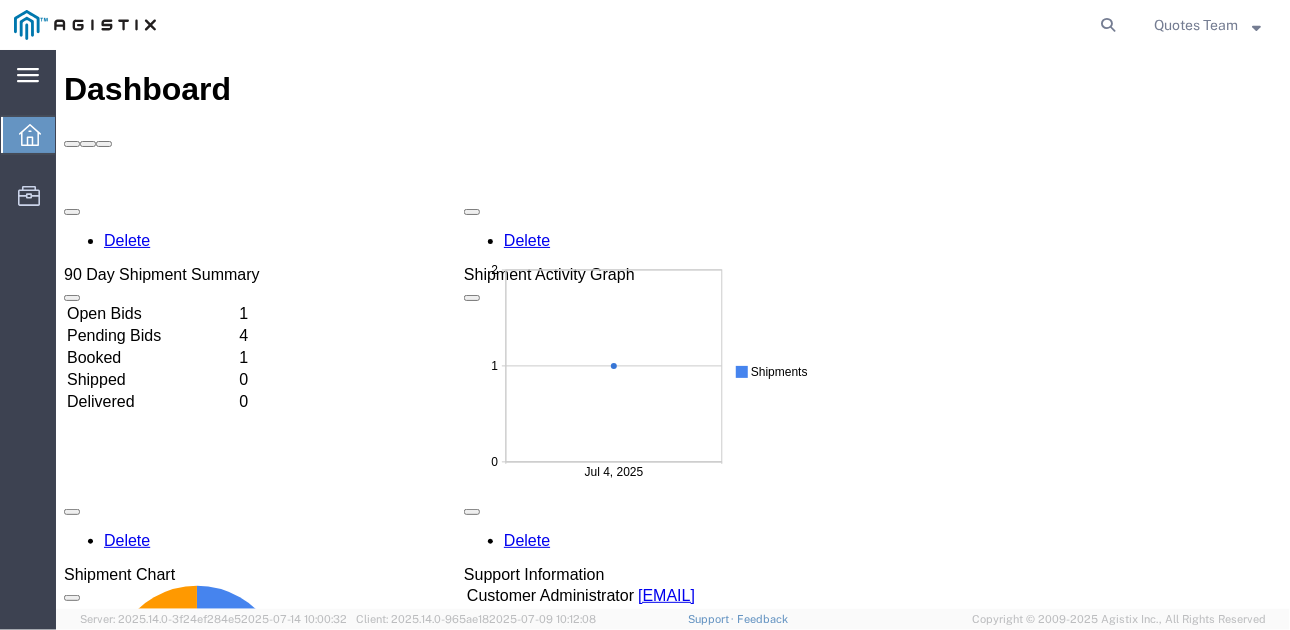 click 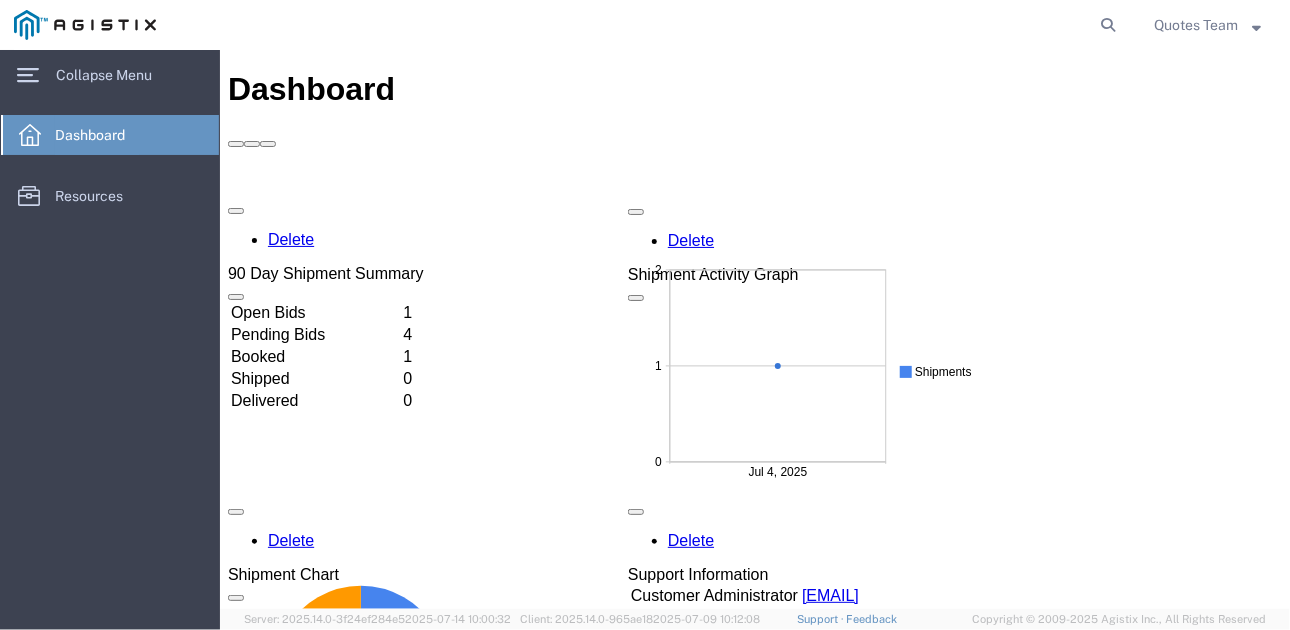 click on "Delete
90 Day Shipment Summary
Open Bids 1 Pending Bids 4 Booked 1 Shipped 0 Delivered 0
Delete
Shipment Activity Graph
Delete
Shipment Chart
Delete
Support Information Customer Administrator [EMAIL] Customer Support [EMAIL]
1 (866) 390-9447
Billing [EMAIL] Training Click here for training
Add module" at bounding box center (754, 647) 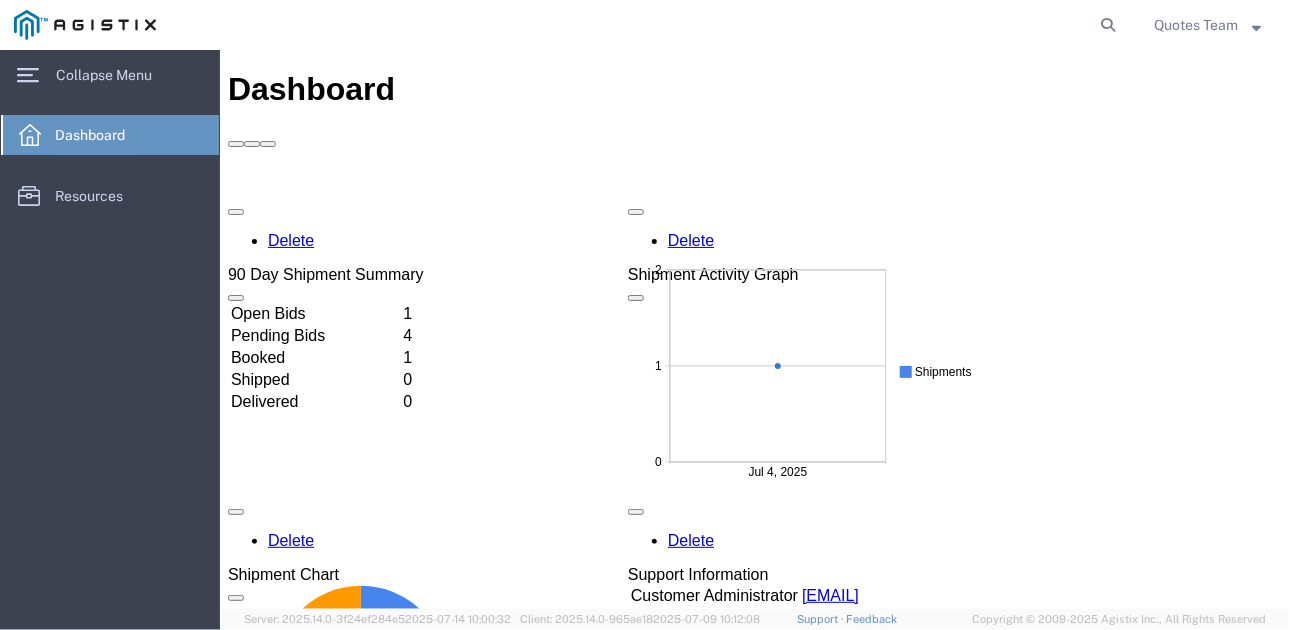 click on "Open Bids" at bounding box center (314, 313) 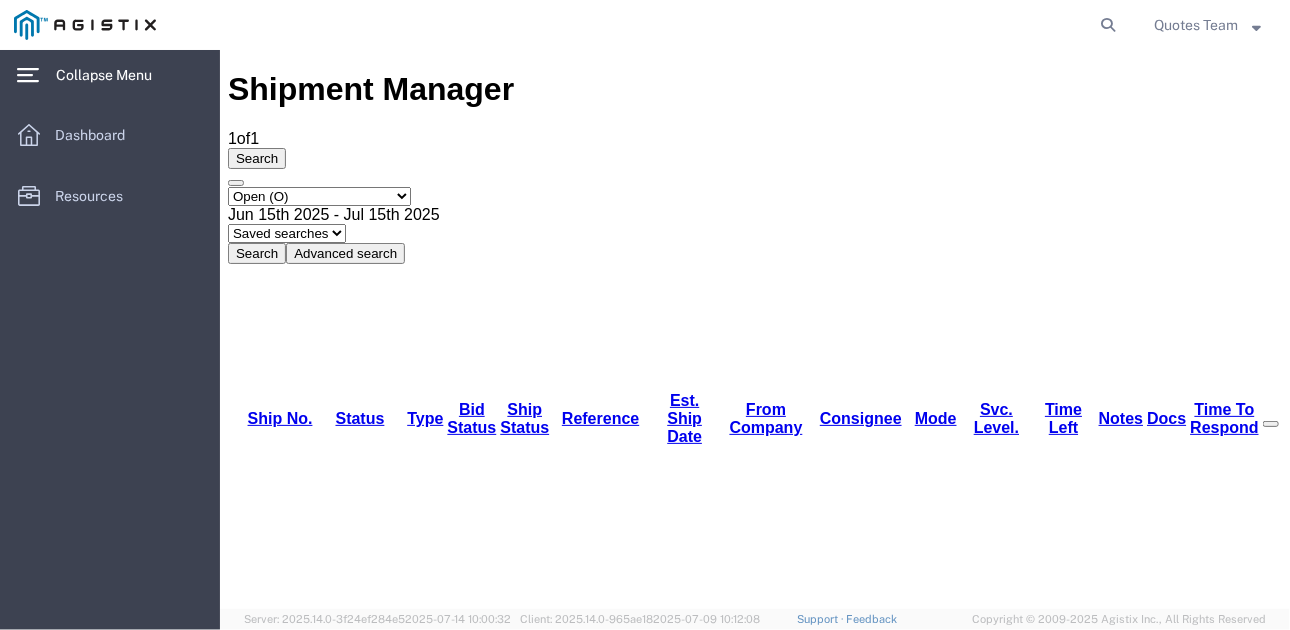 click 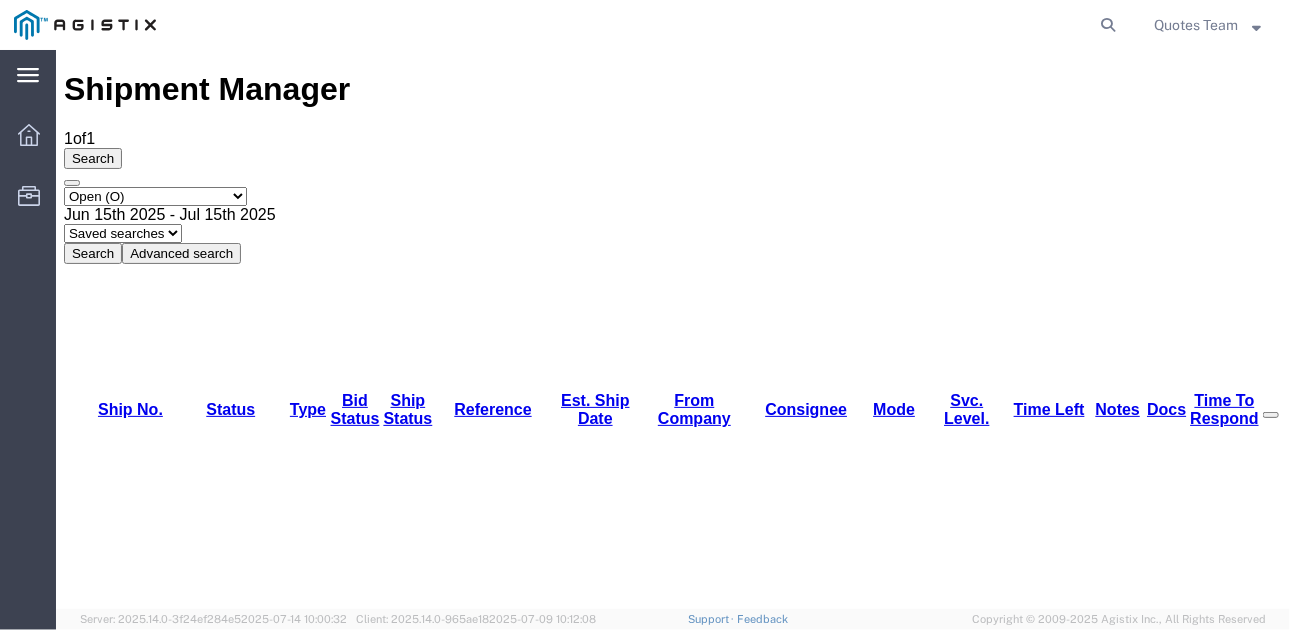 click on "Shipment Manager 1
of
1 Search
Select status
Active (AC, O, P) All Approved Awaiting Confirmation (AC) Booked Canceled Closed Delivered Denied Expired Ignored Lost On Hold Open (O) Partial Delivery Pending (P) Shipped Withdrawn [DATE] - [DATE] Saved searches Search
Advanced search  Field Account Batch Id Bid No Broker Name Carrier Name Carrier Ref Number Consignee Create Date Created By Delivery Close Time Delivery Open Time From Alias From City From Company From Name From State From Vendor Location From Zipcode Hazmat International Lane Late Late Status Miles Pickup Close Time Pickup Open Time Quote Number Rate Requested by Sent To Bid Date Service Level Service Name Ship Mode Ship No Ship Ref Number Ship Type Ship Value Status Stops Time To Respond To Alias To City To Country To Name To State To Vendor Location To Zipcode Tracking Number/AWB Weight Criterion Select one or more   Field Account Batch Id Bid No Broker Name Hazmat" at bounding box center [672, 875] 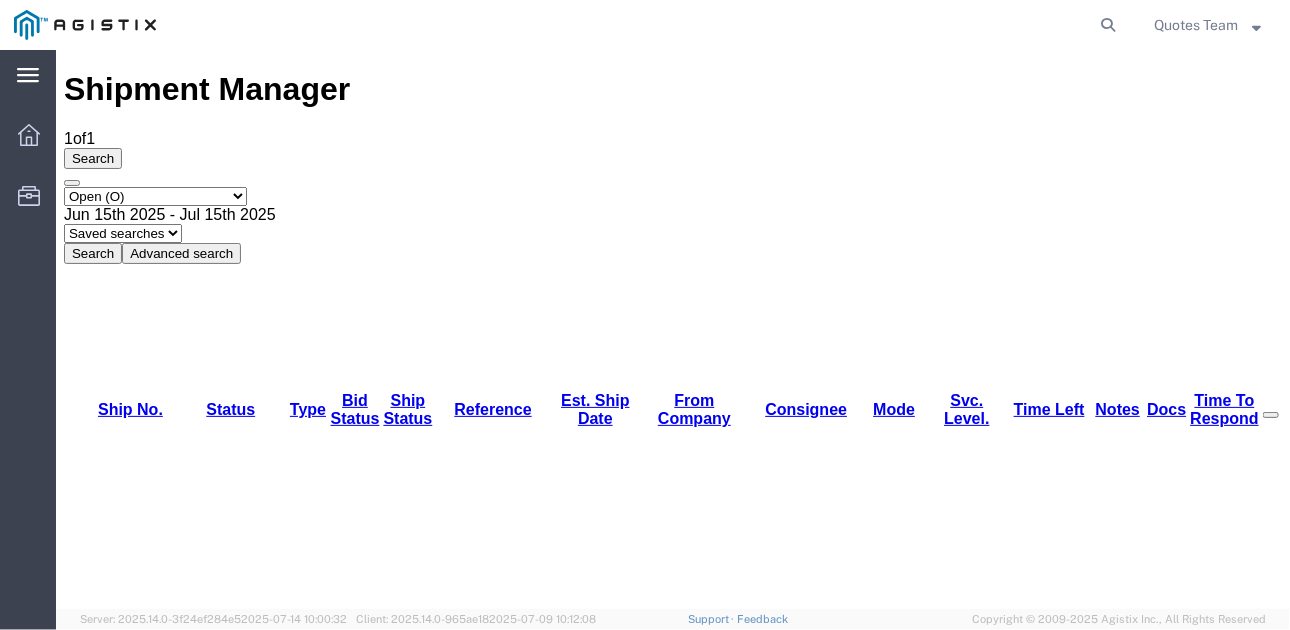click at bounding box center (1046, 1146) 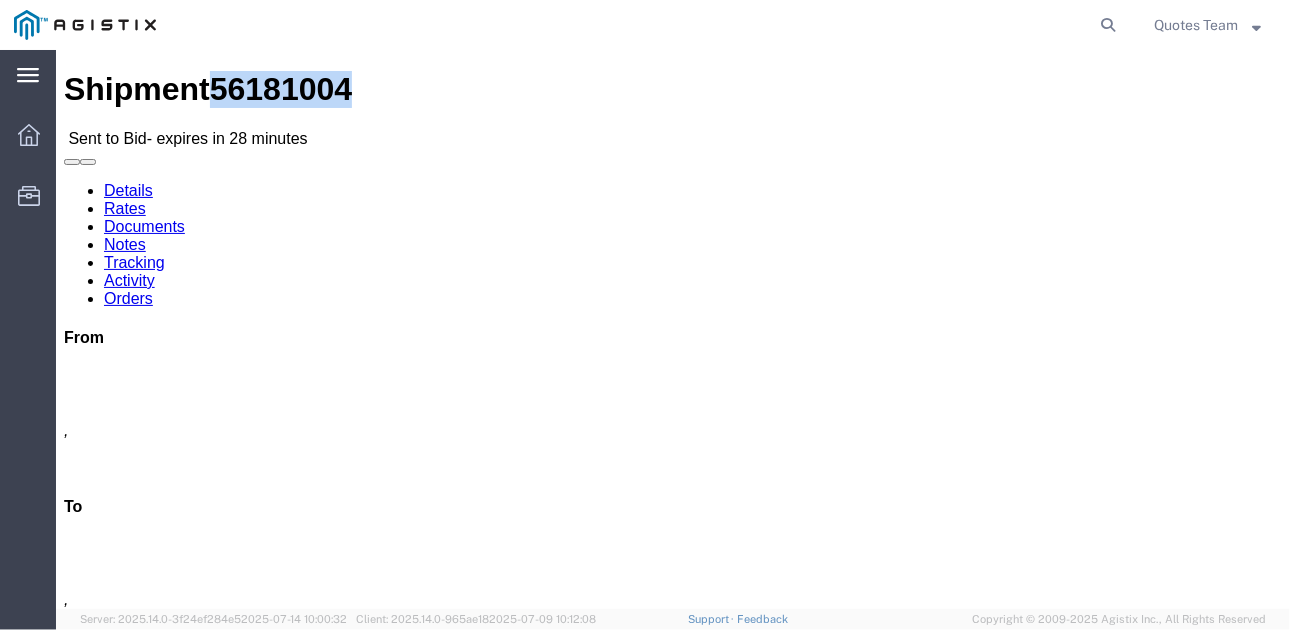 drag, startPoint x: 188, startPoint y: 73, endPoint x: 291, endPoint y: 73, distance: 103 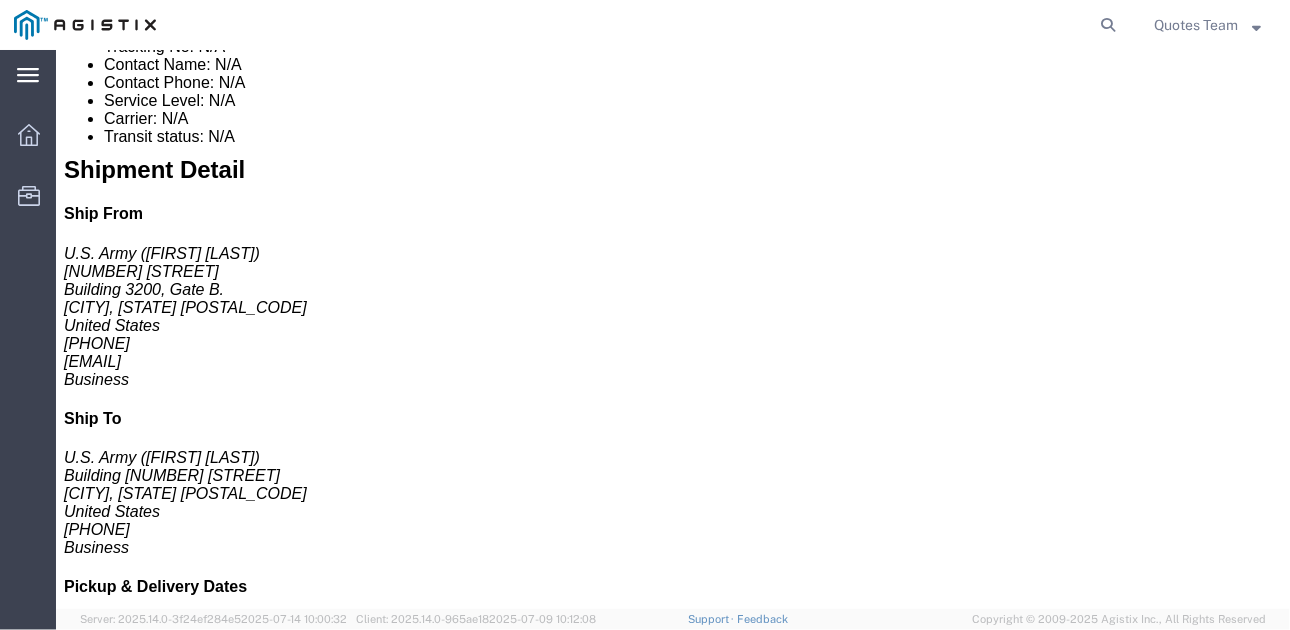 scroll, scrollTop: 1100, scrollLeft: 0, axis: vertical 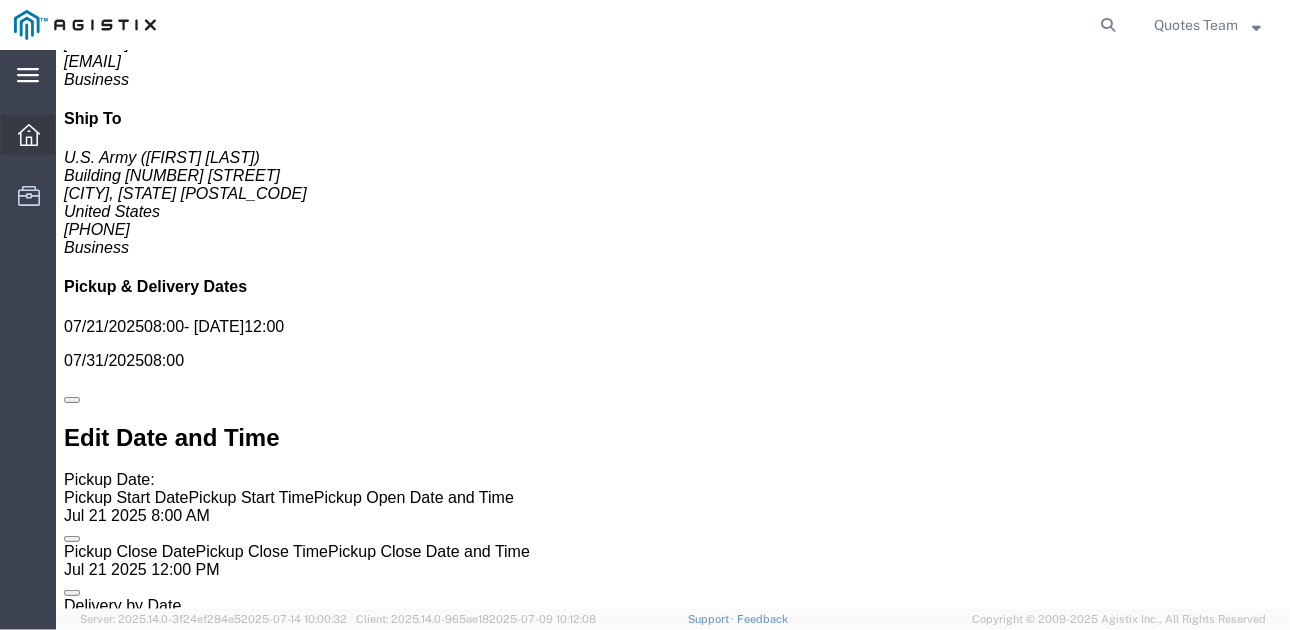 click 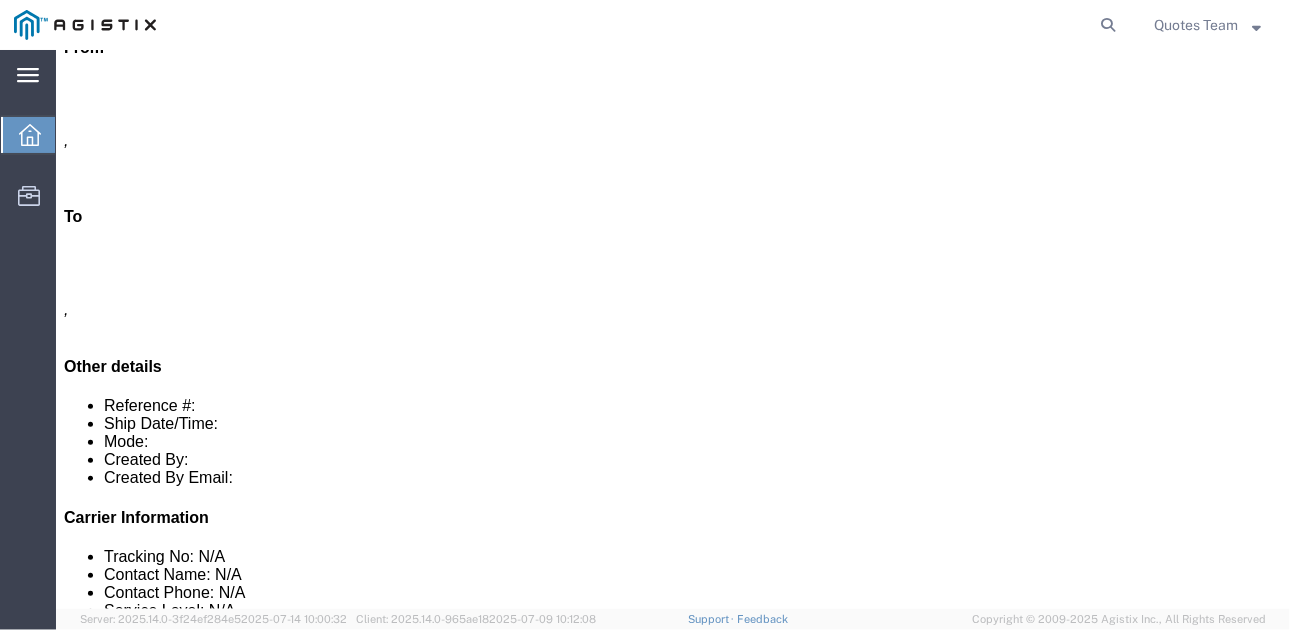 scroll, scrollTop: 0, scrollLeft: 0, axis: both 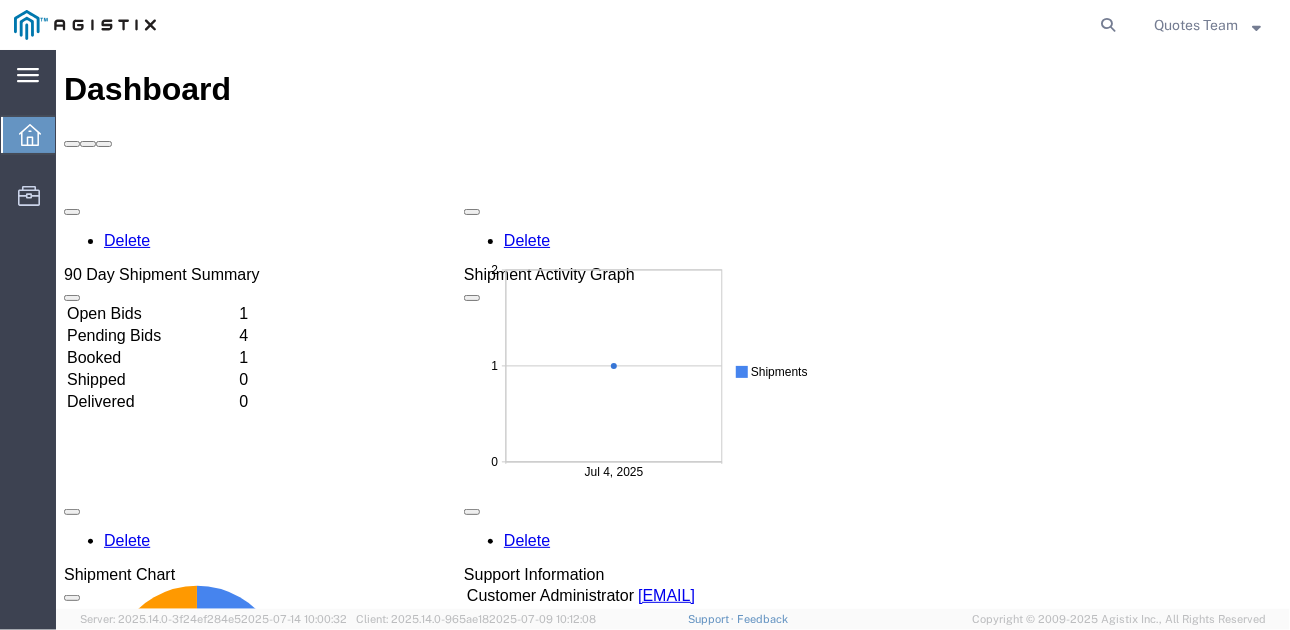 click on "Open Bids" at bounding box center [150, 313] 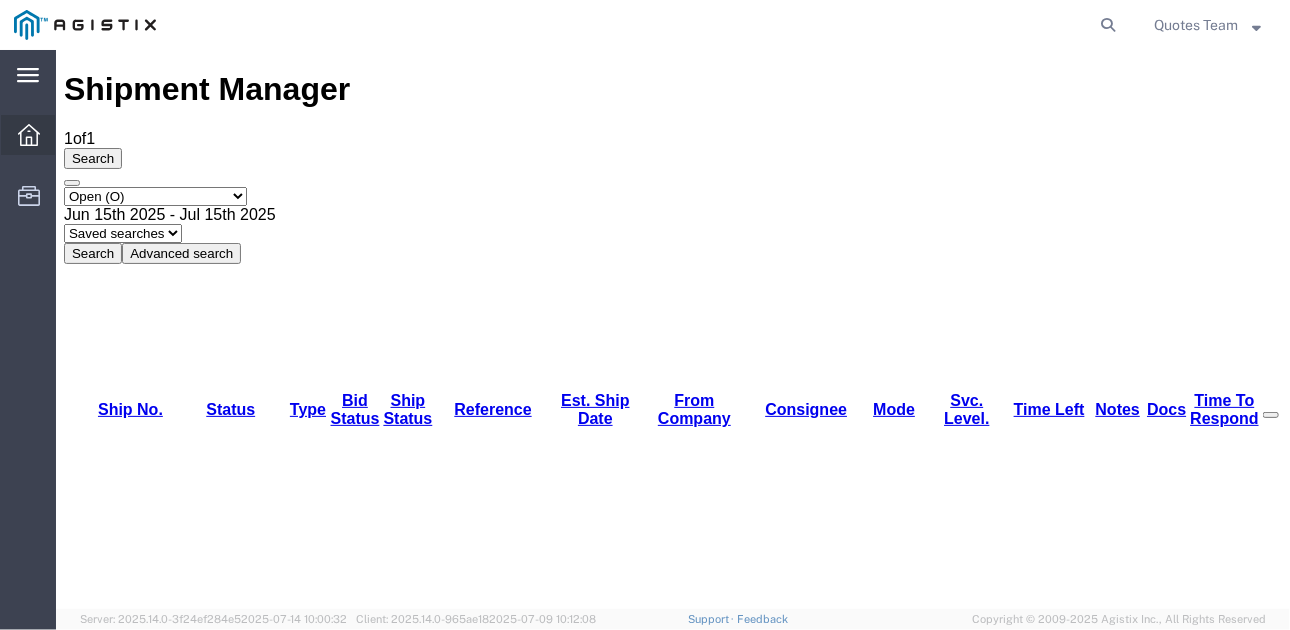 click 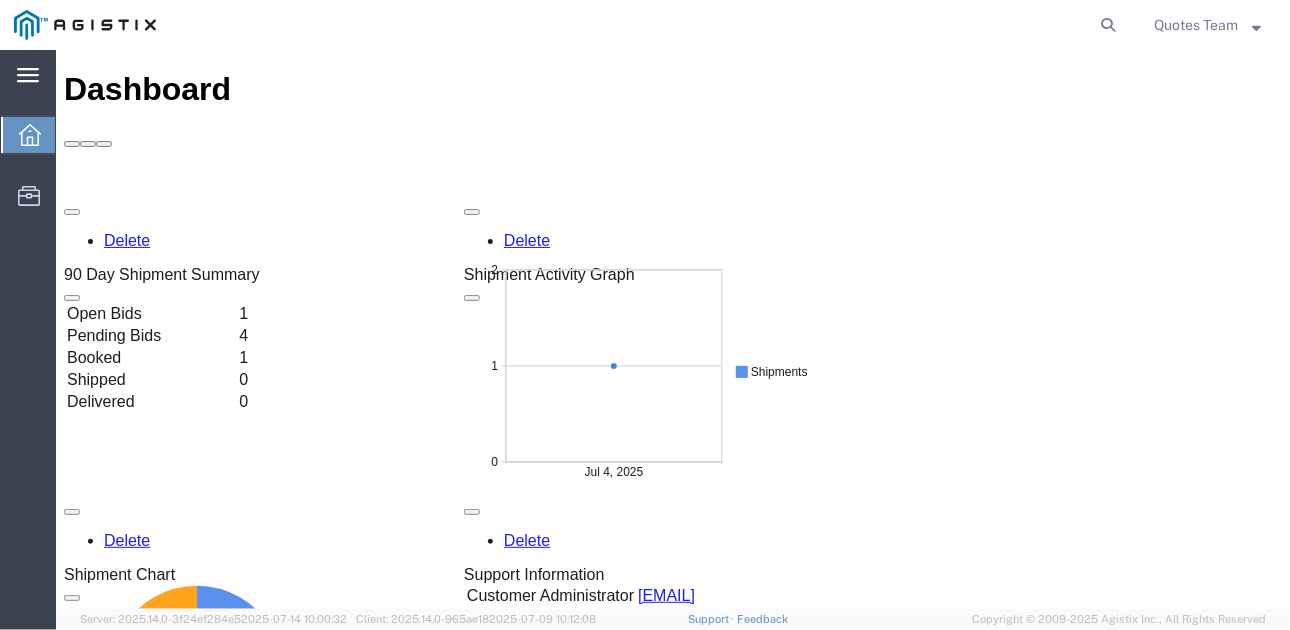scroll, scrollTop: 0, scrollLeft: 0, axis: both 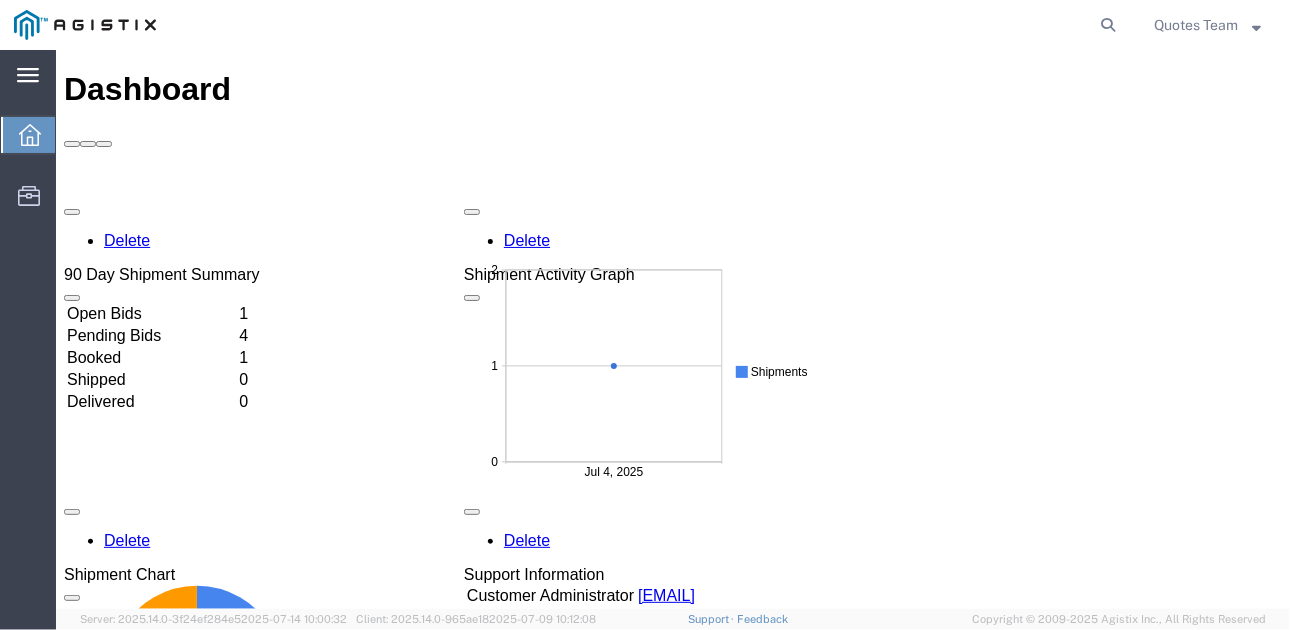 click on "Pending Bids" at bounding box center (150, 335) 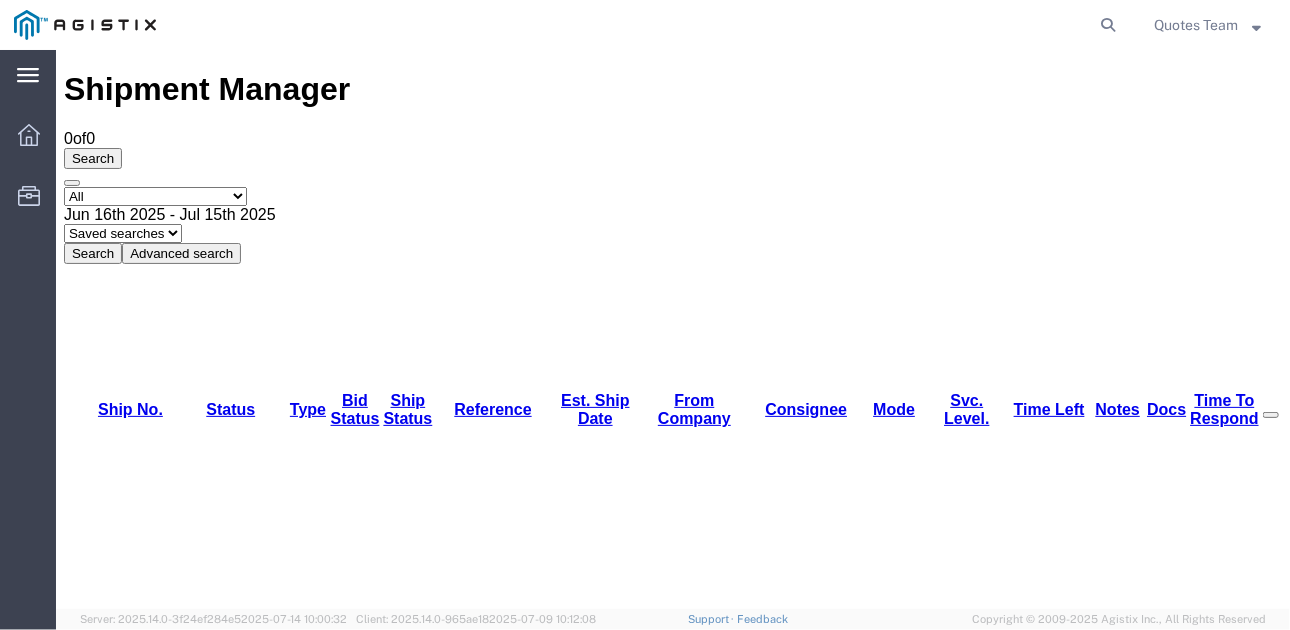 click on "Advanced search" at bounding box center [180, 252] 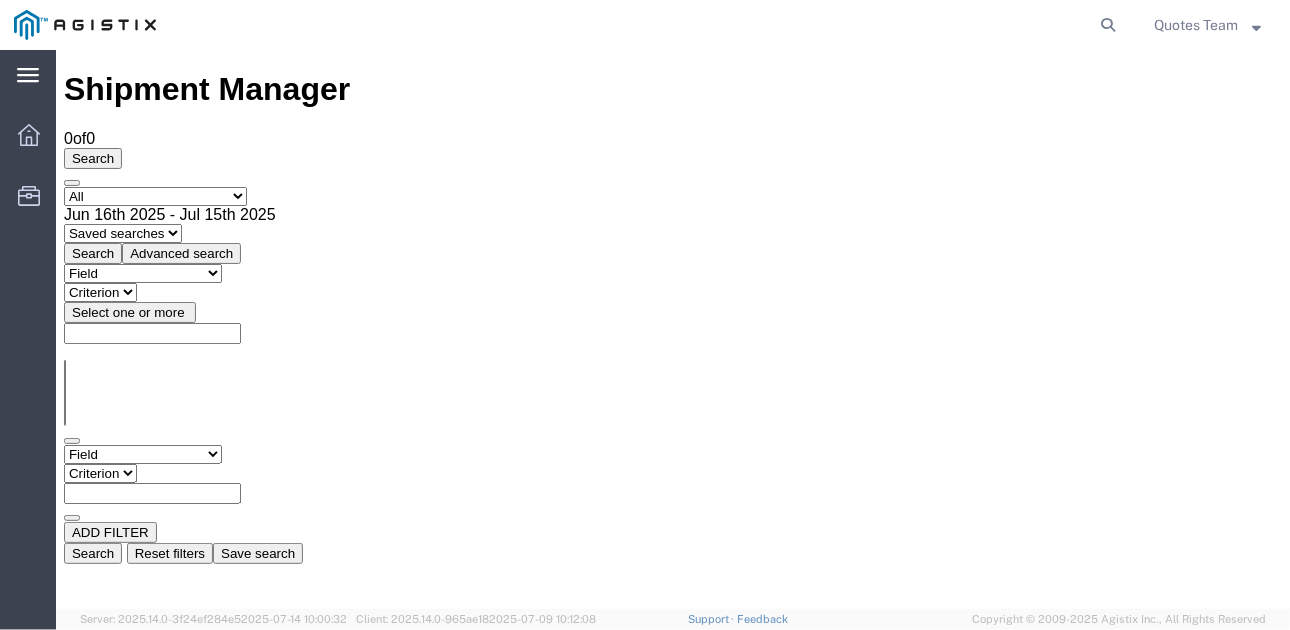 click on "Advanced search" at bounding box center [180, 252] 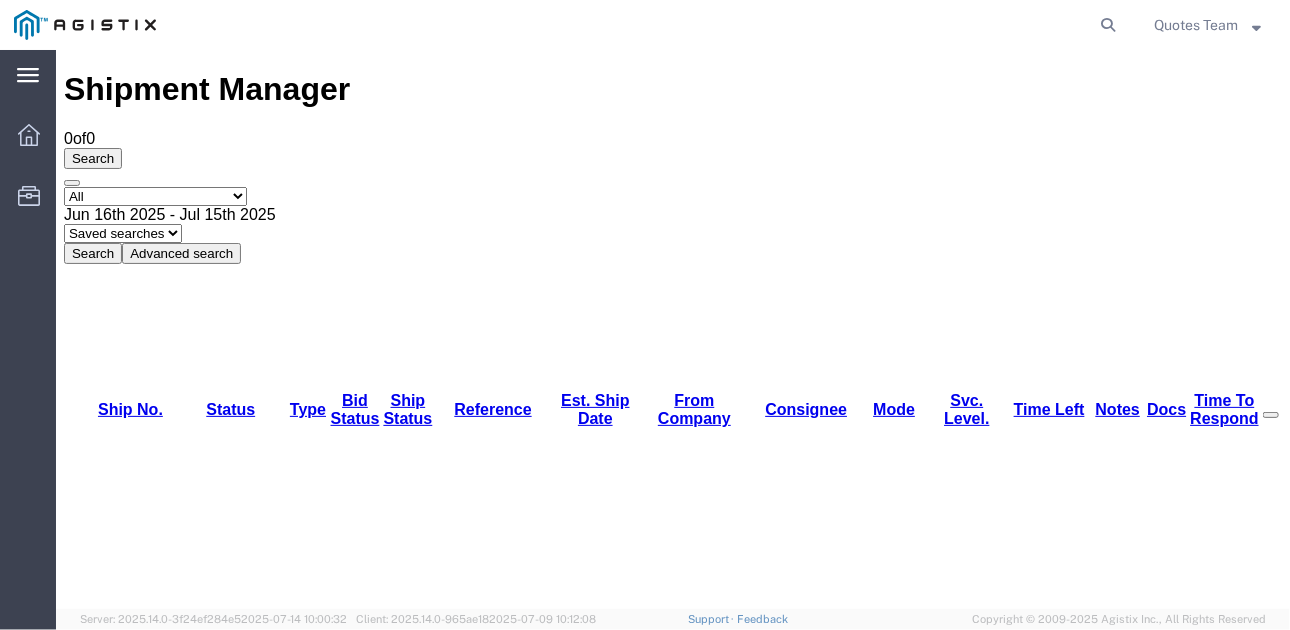 type 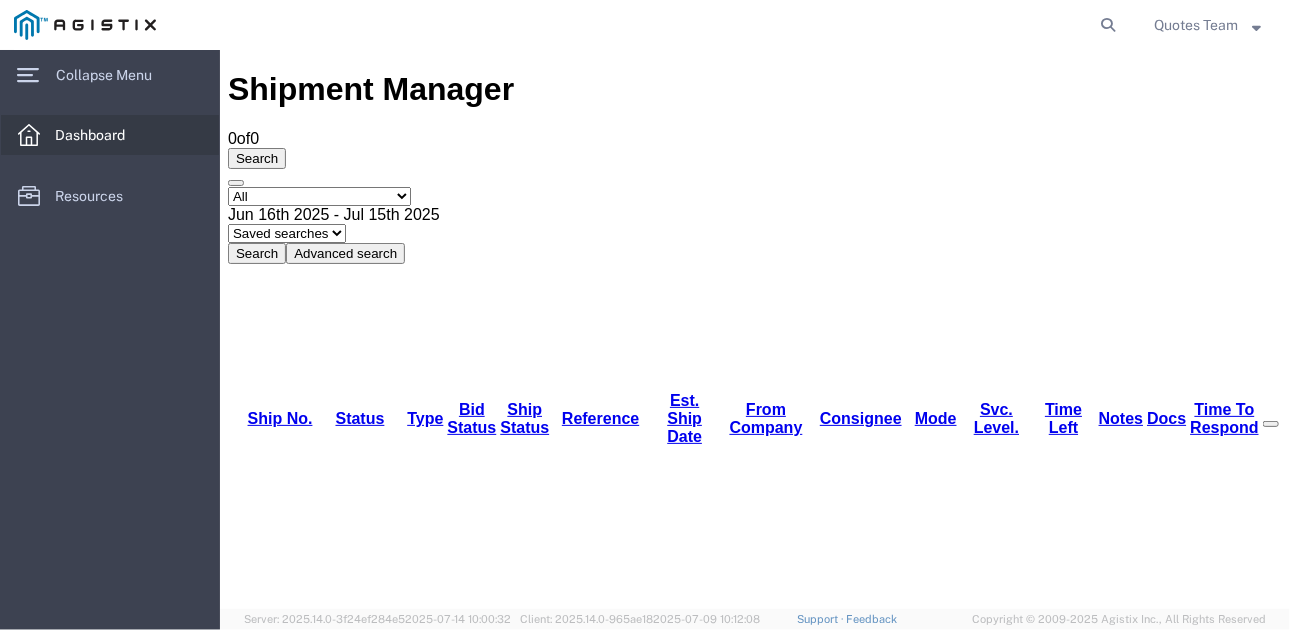 click 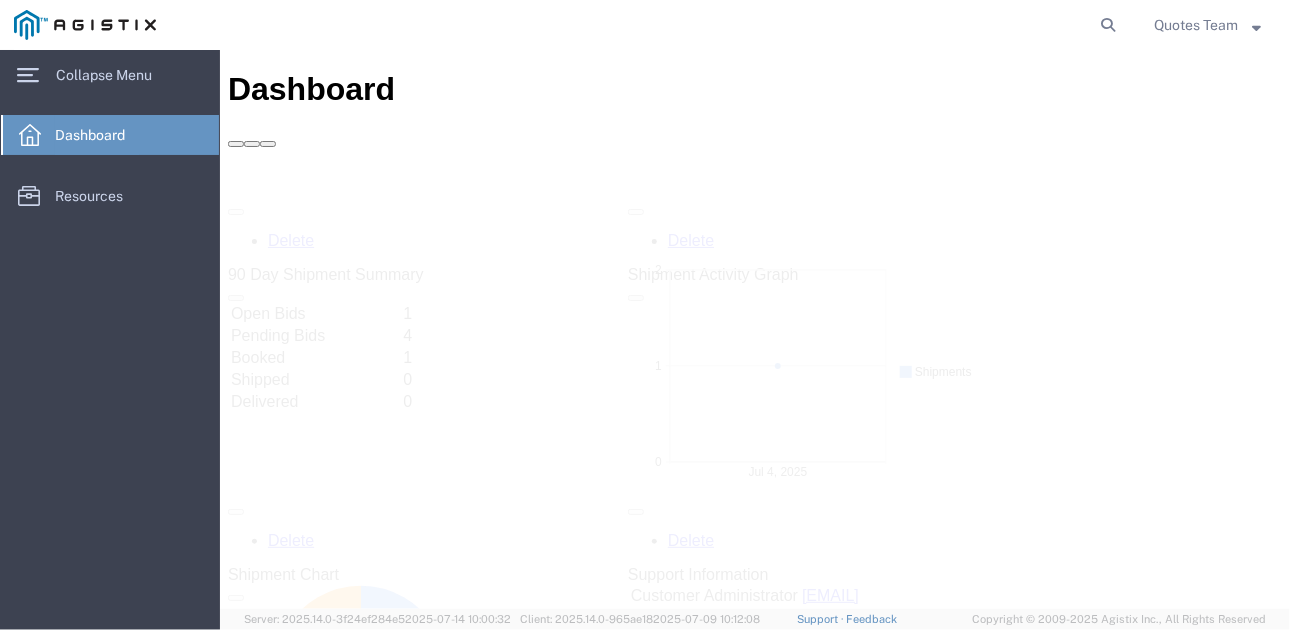 scroll, scrollTop: 0, scrollLeft: 0, axis: both 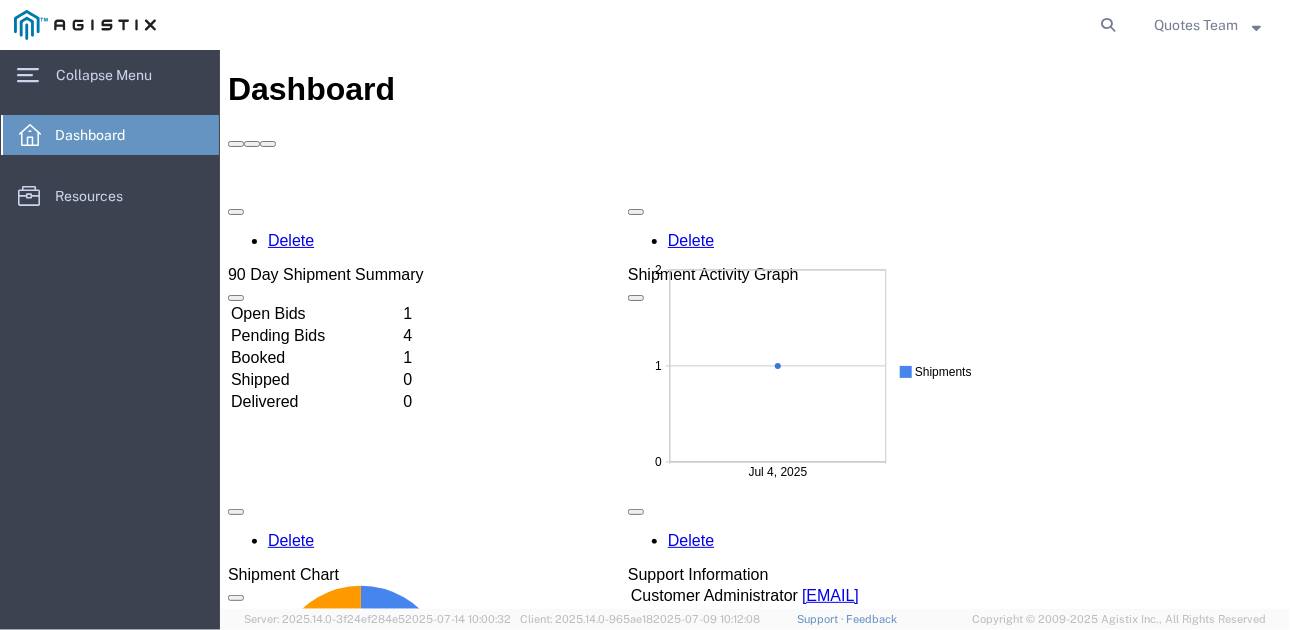 click on "Booked" at bounding box center (314, 357) 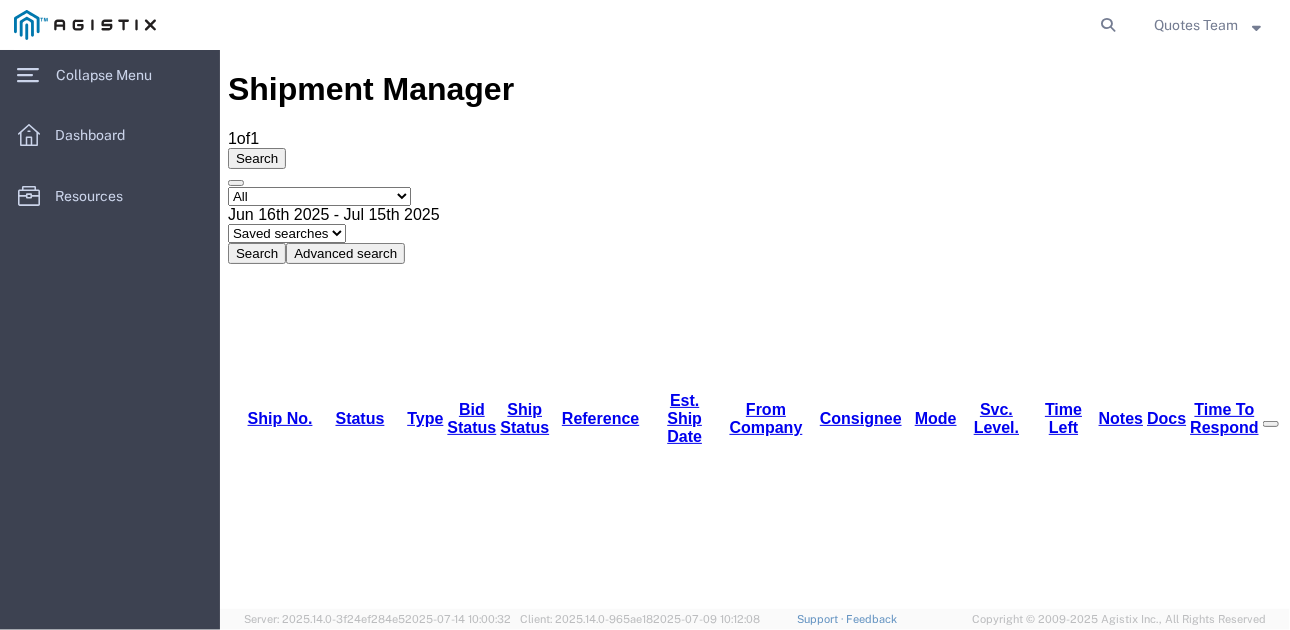 click 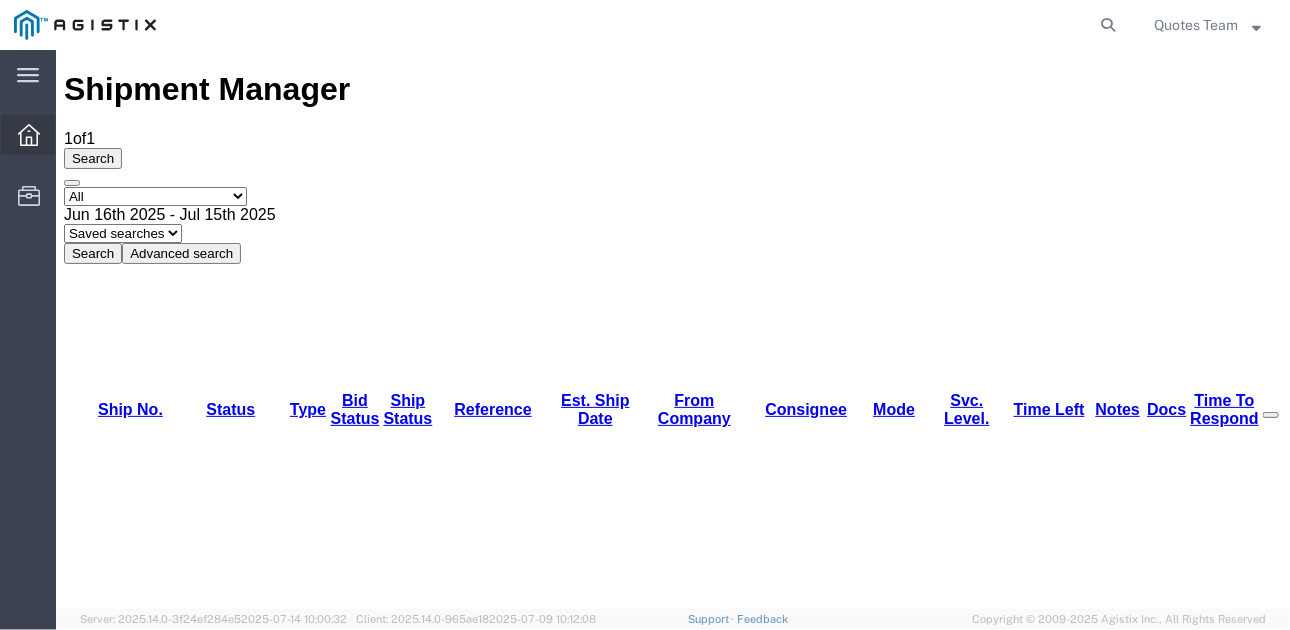 click 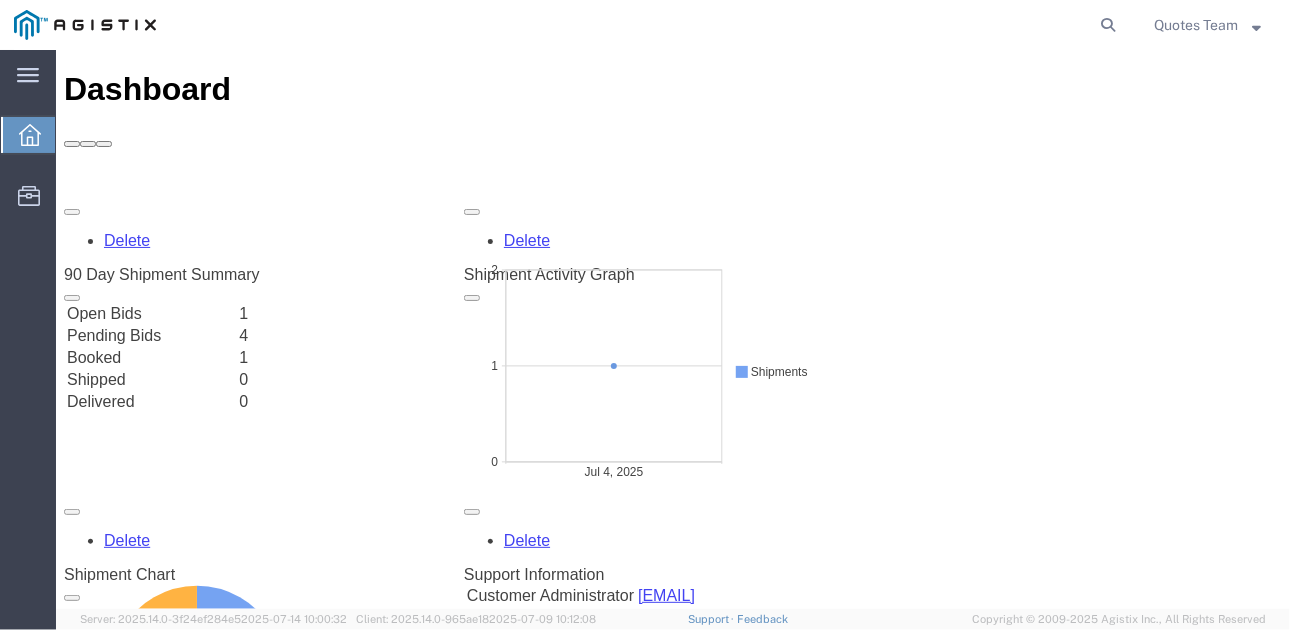 scroll, scrollTop: 0, scrollLeft: 0, axis: both 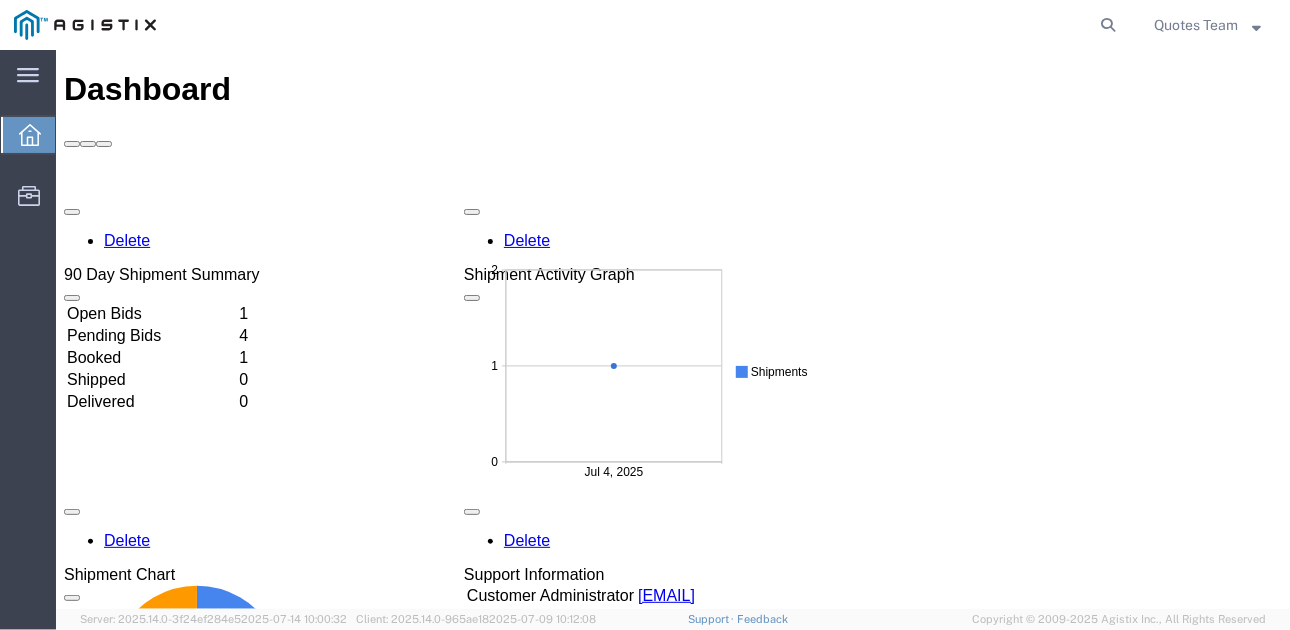 click on "Open Bids" at bounding box center (150, 313) 